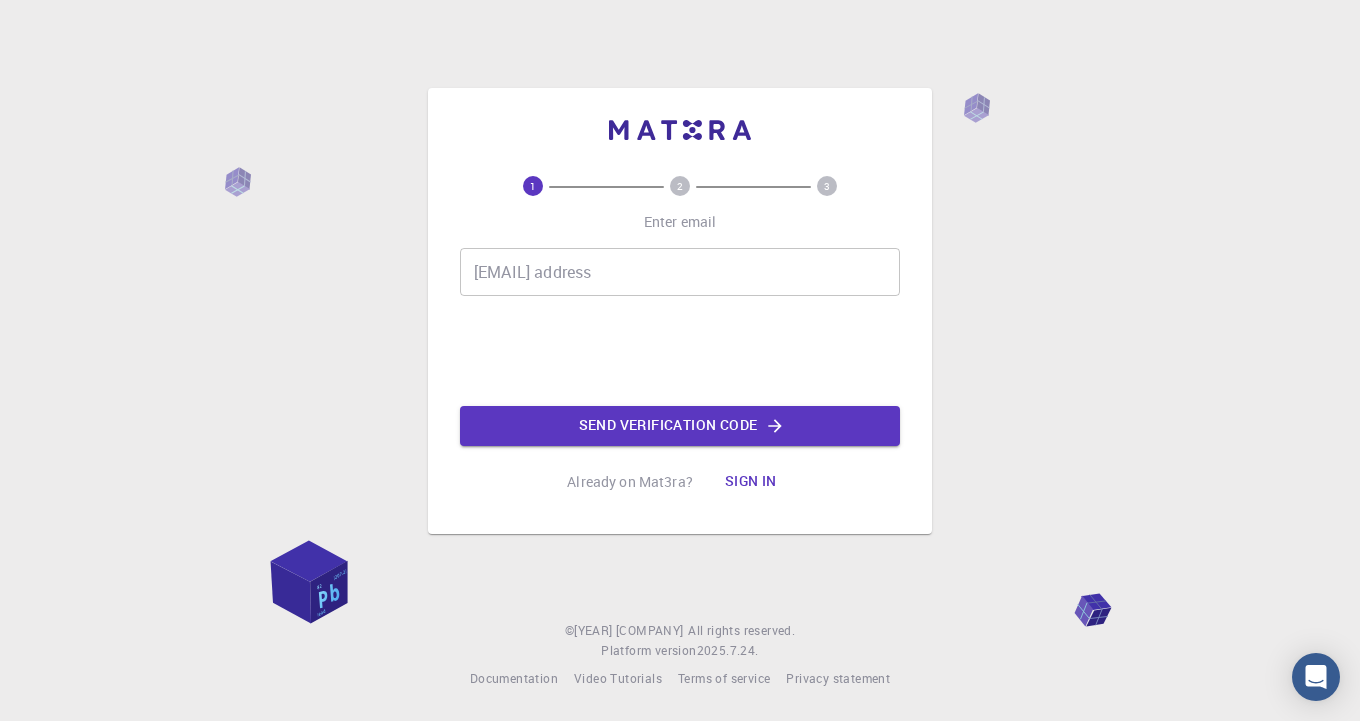 scroll, scrollTop: 0, scrollLeft: 0, axis: both 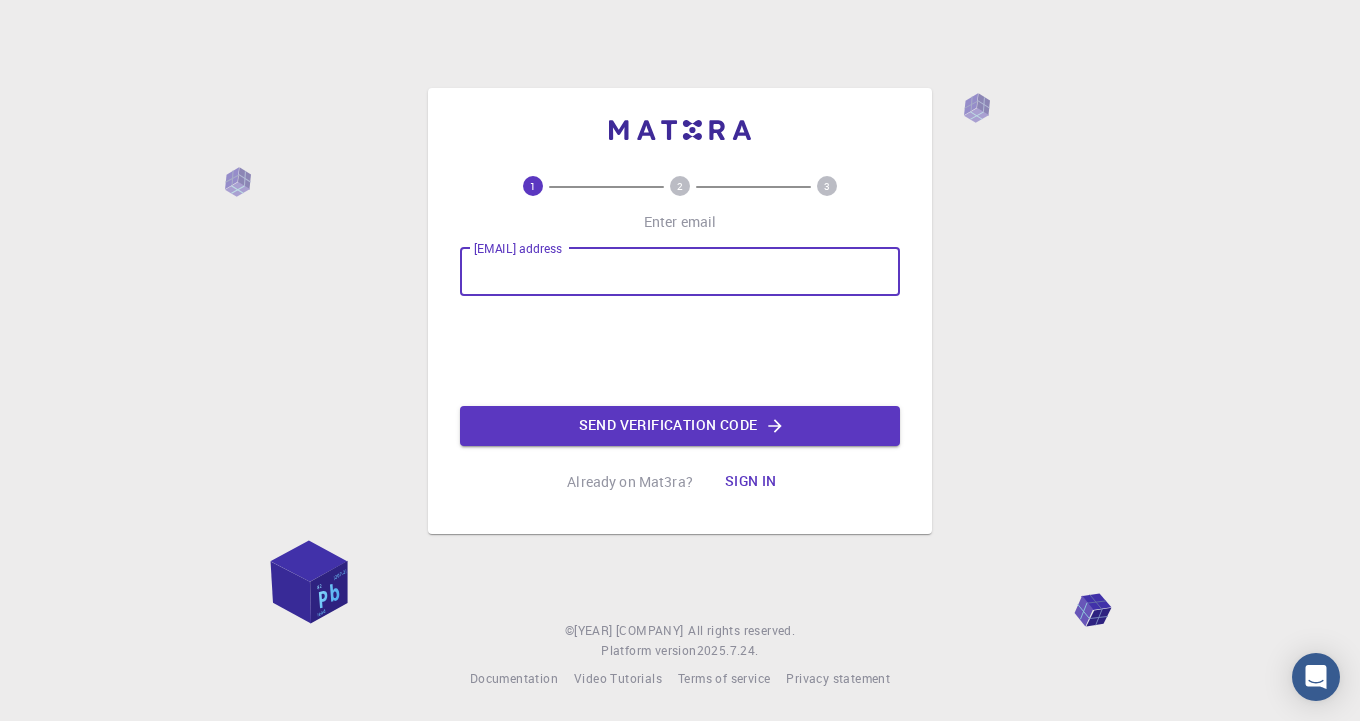 click on "[EMAIL] address" at bounding box center [680, 272] 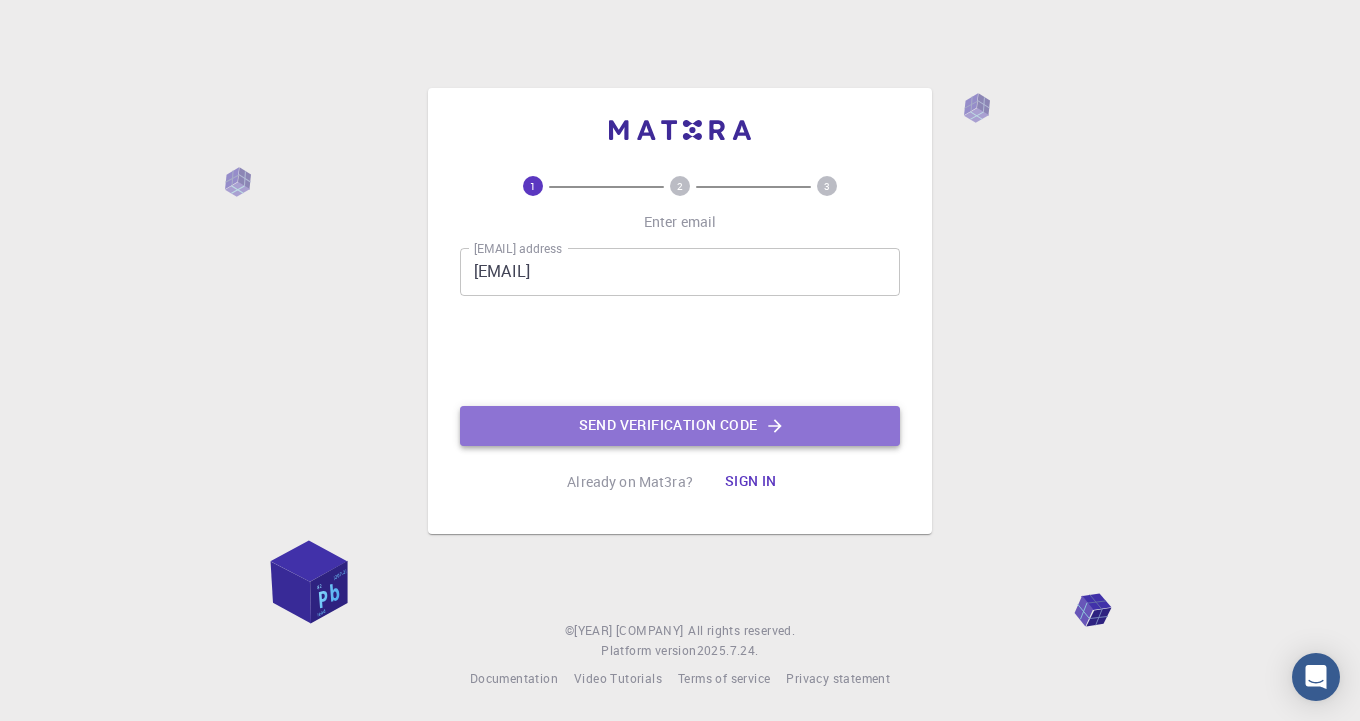click on "Send verification code" 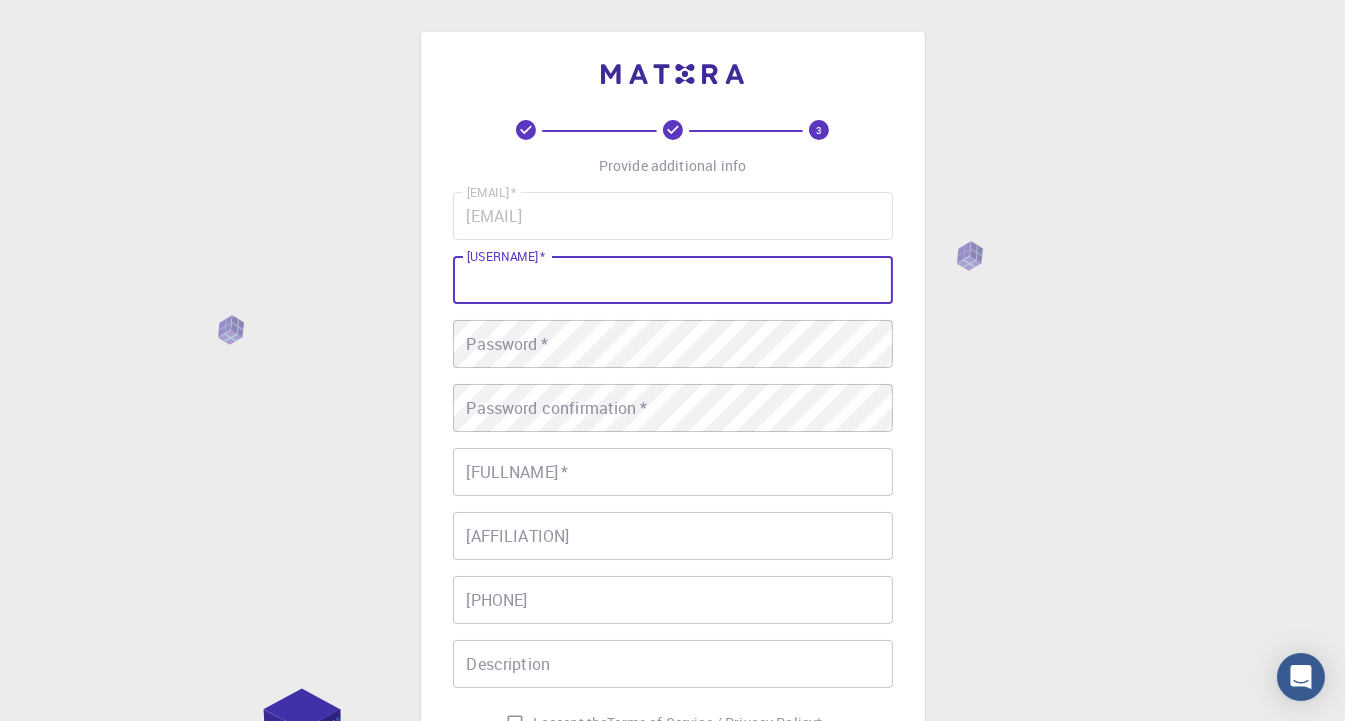 click on "[USERNAME]   *" at bounding box center [673, 280] 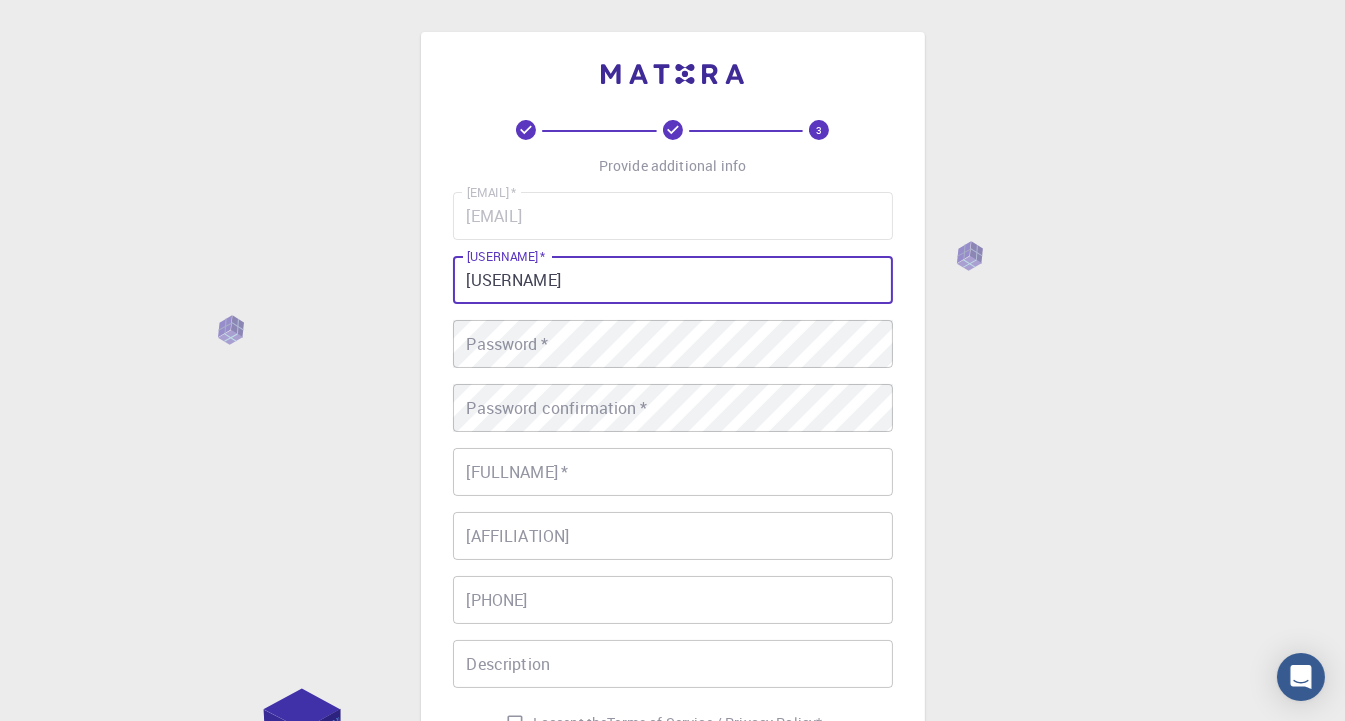 type on "[USERNAME]" 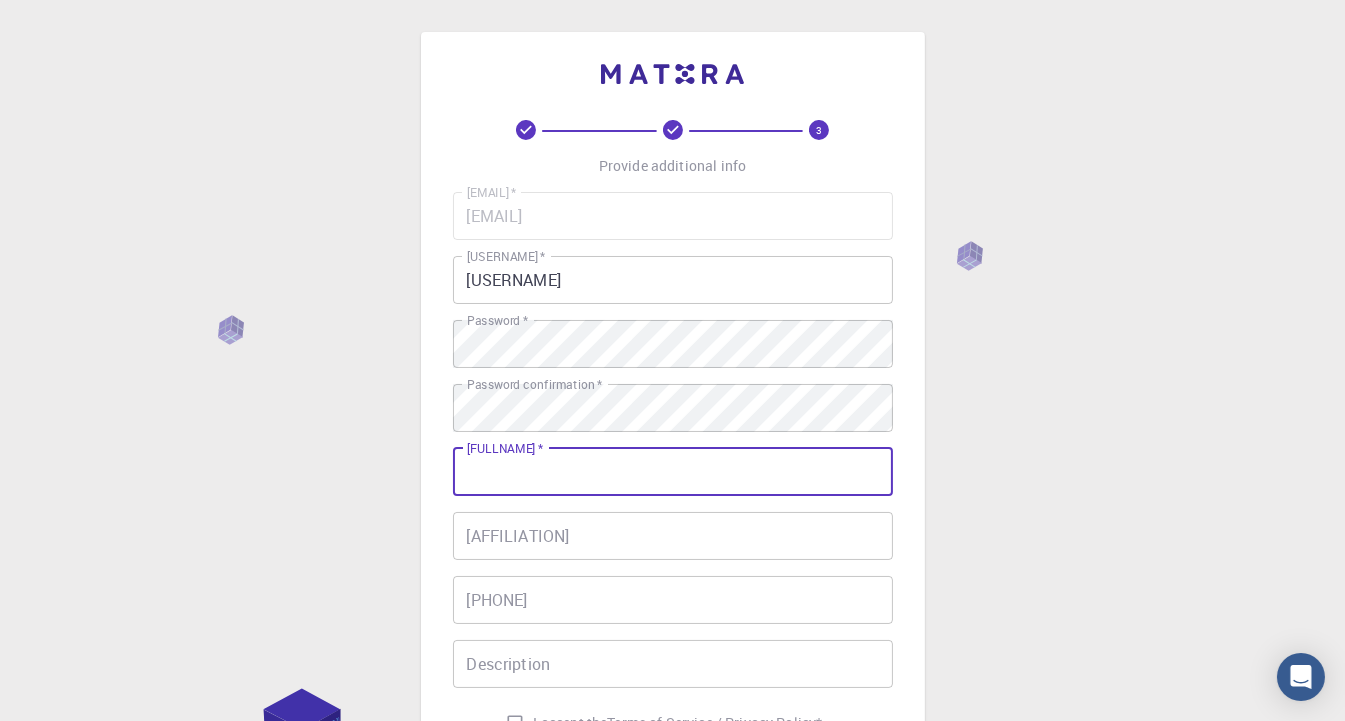 click on "[FULLNAME]   *" at bounding box center [673, 472] 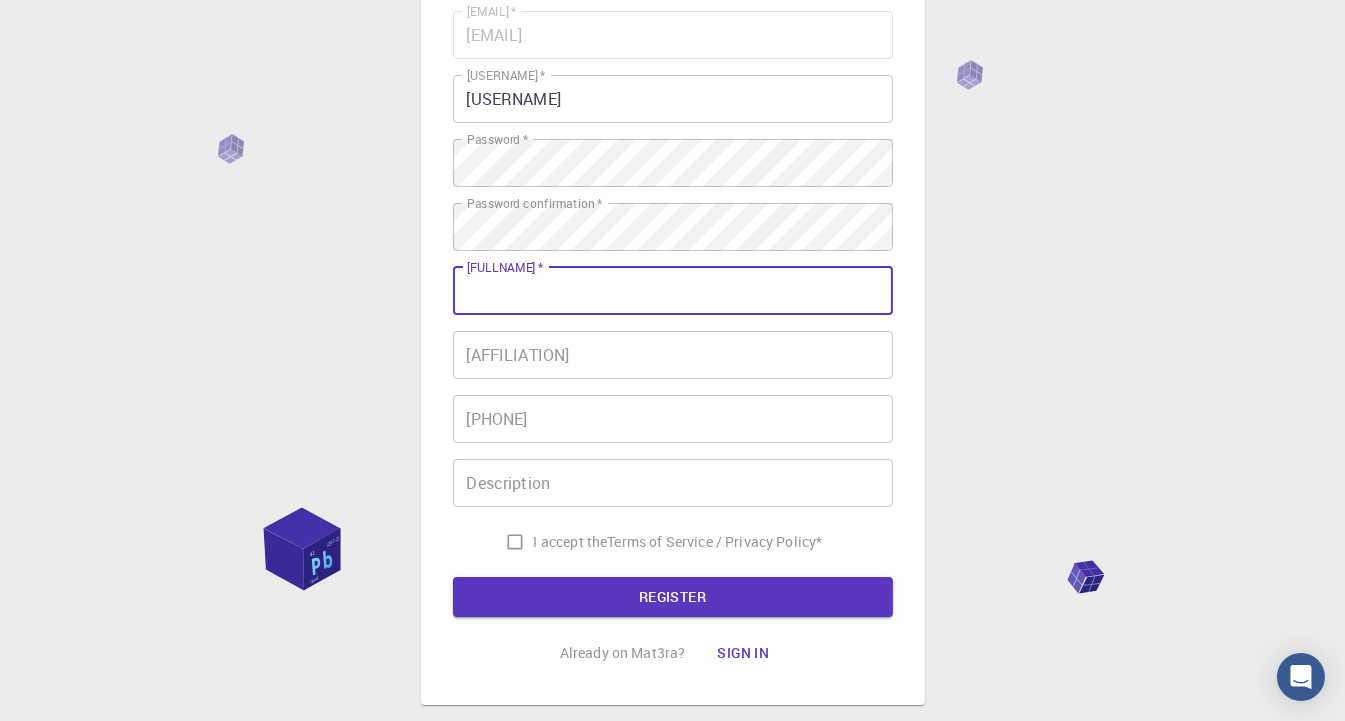 scroll, scrollTop: 183, scrollLeft: 0, axis: vertical 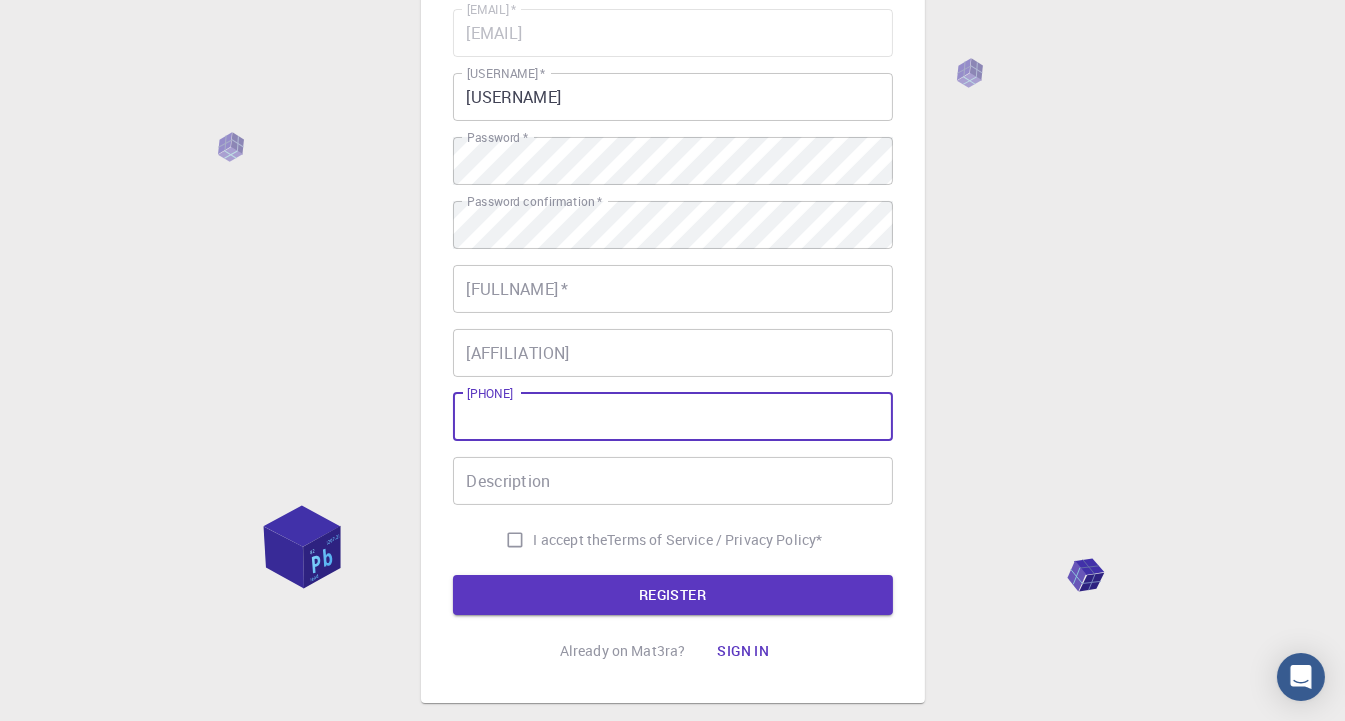 click on "[PHONE]" at bounding box center [673, 417] 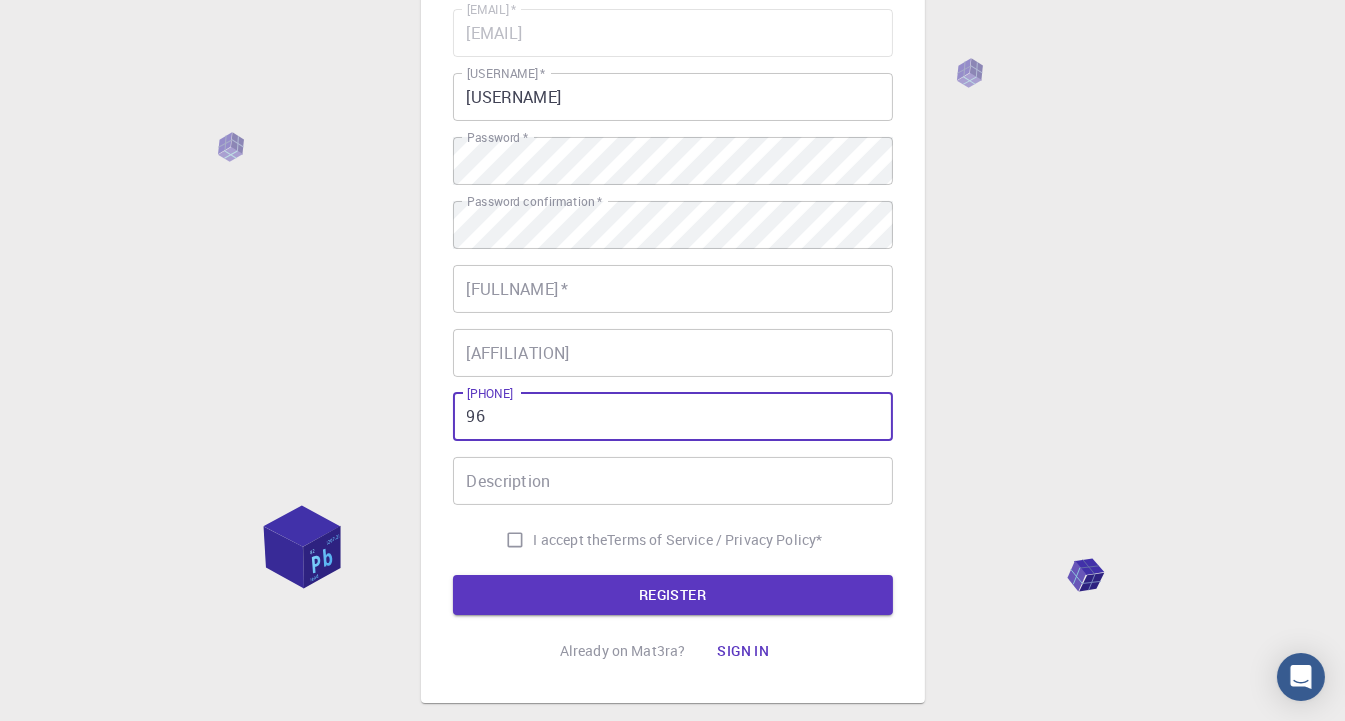 type on "9" 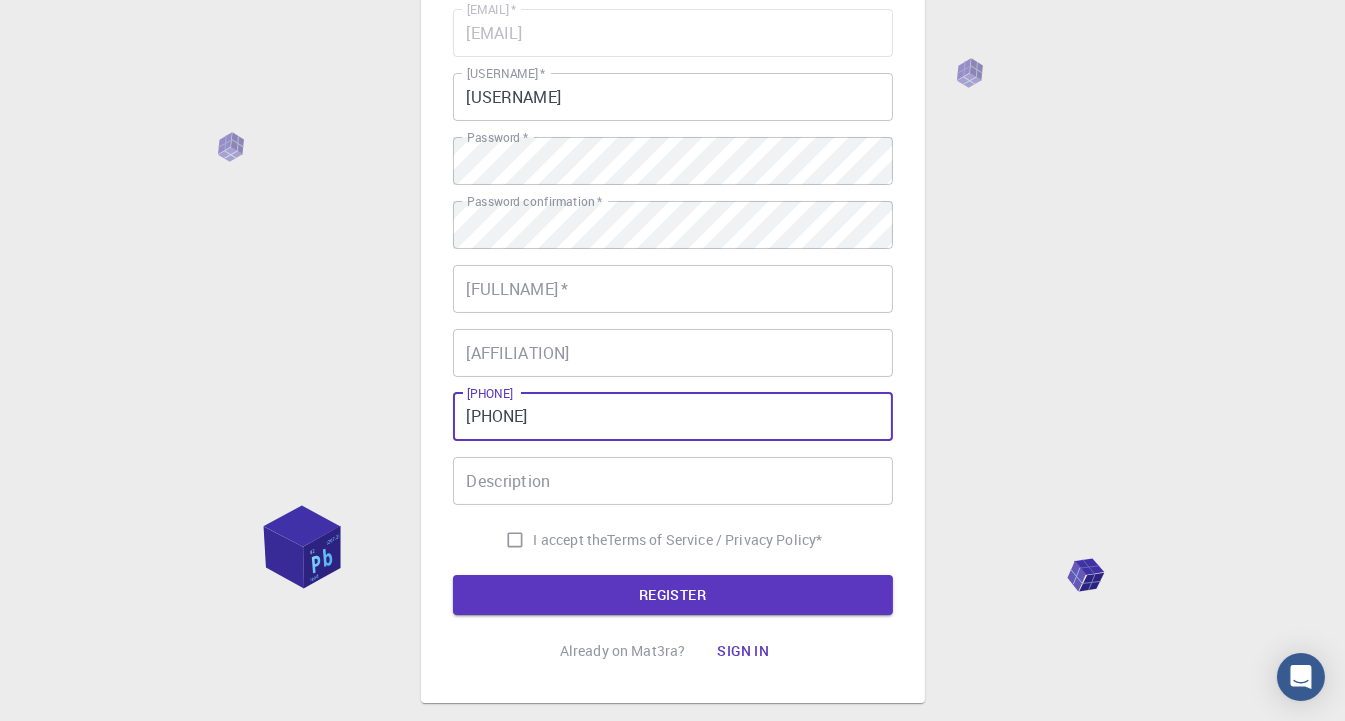 type on "[PHONE]" 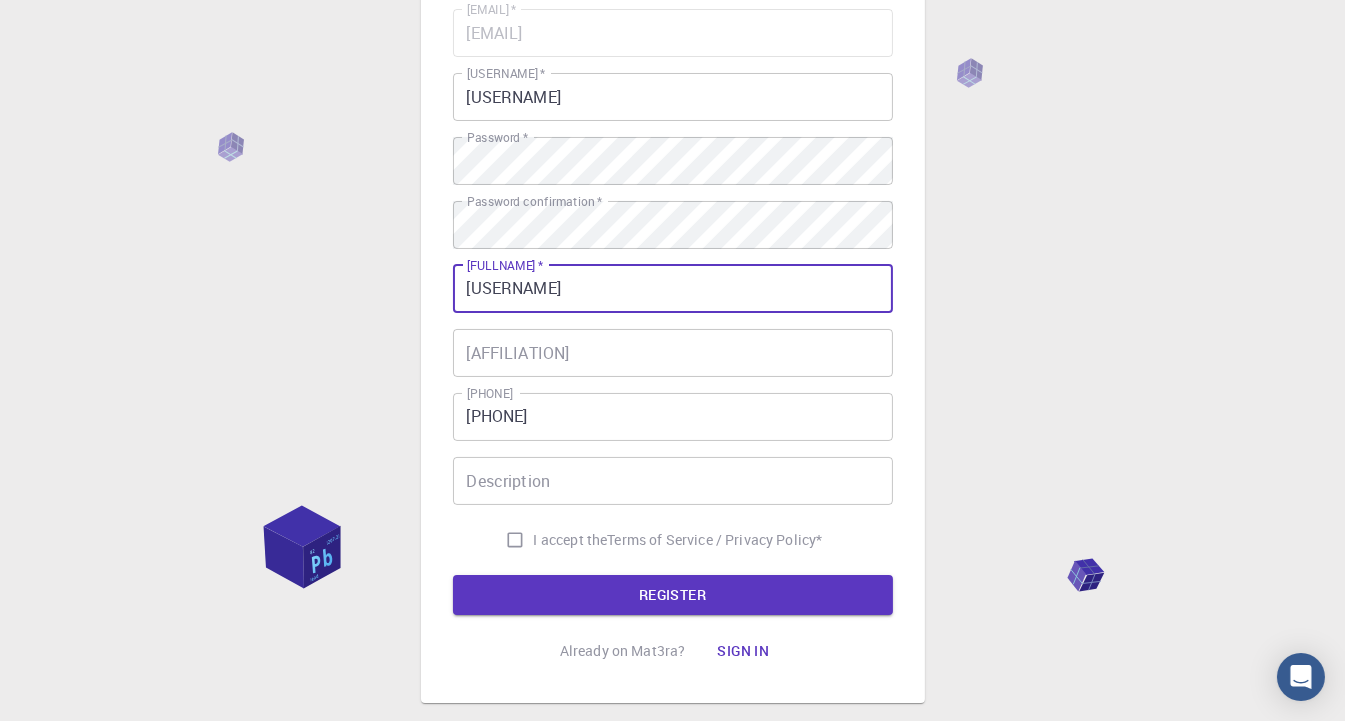 type on "[USERNAME]" 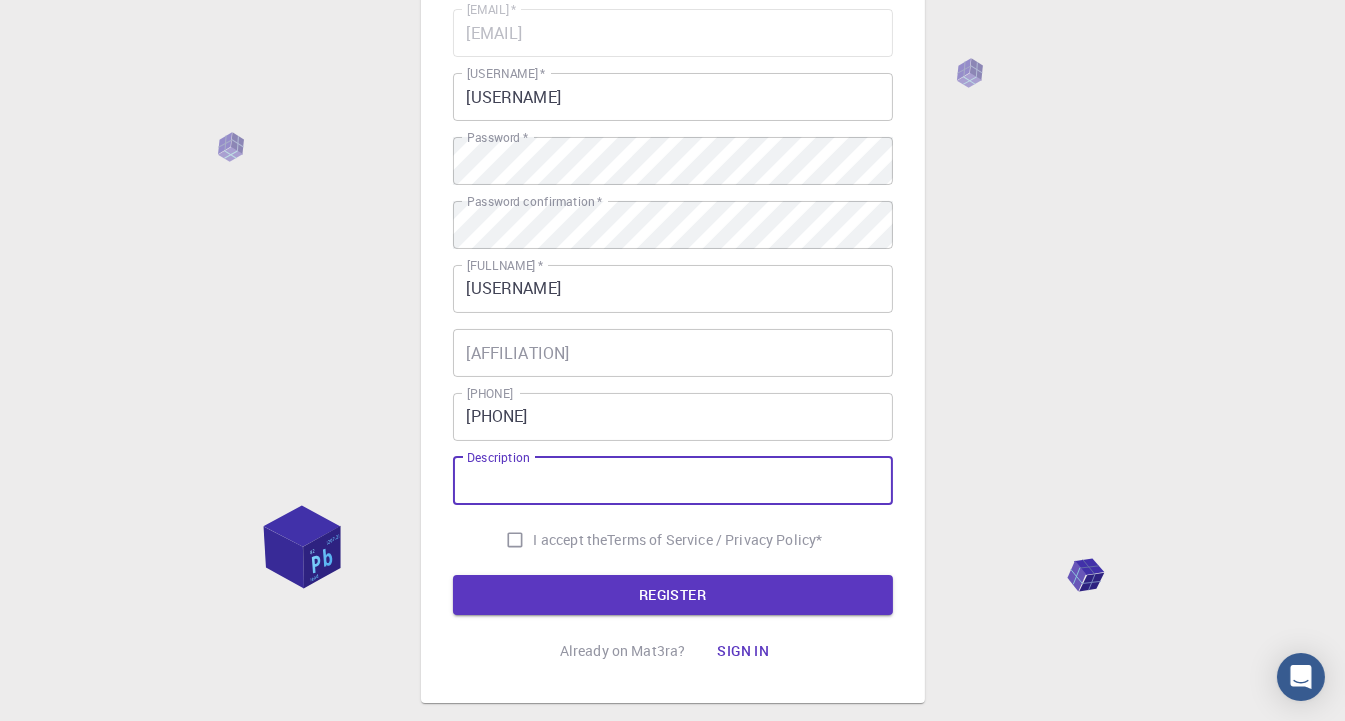 click on "Description" at bounding box center [673, 481] 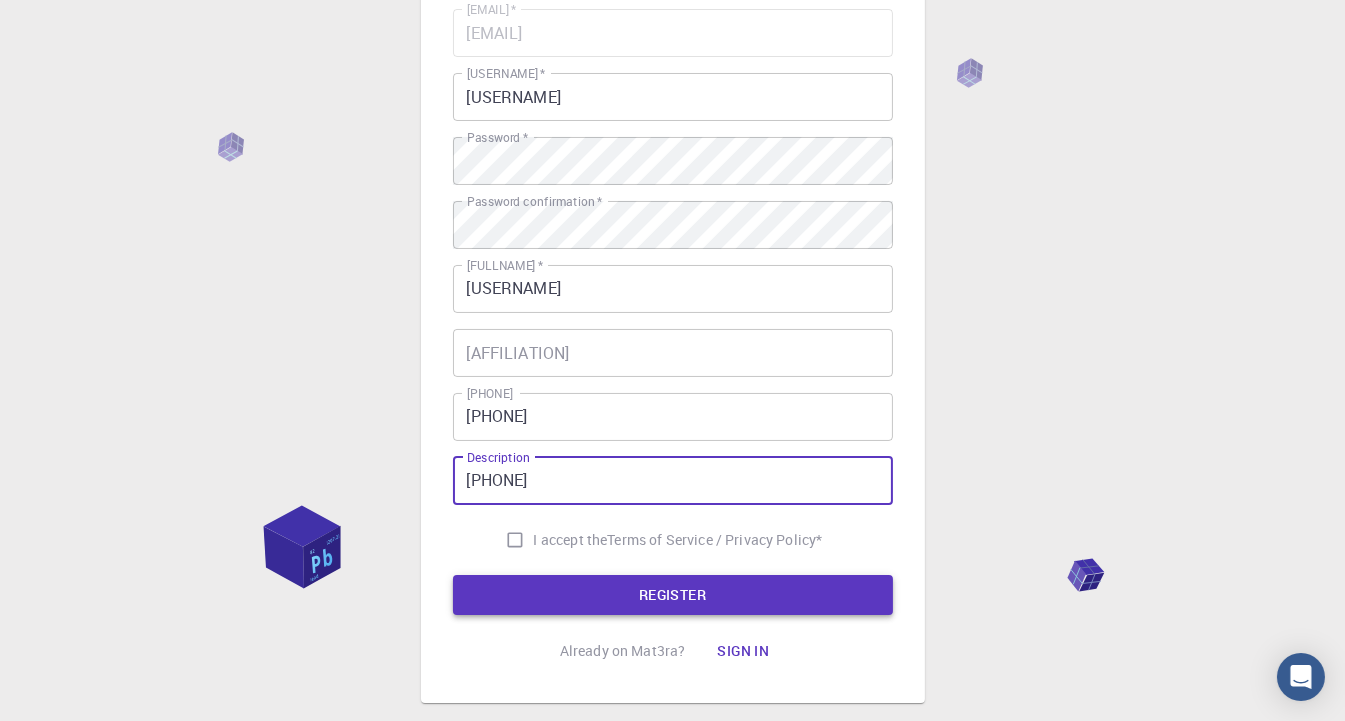 type on "[PHONE]" 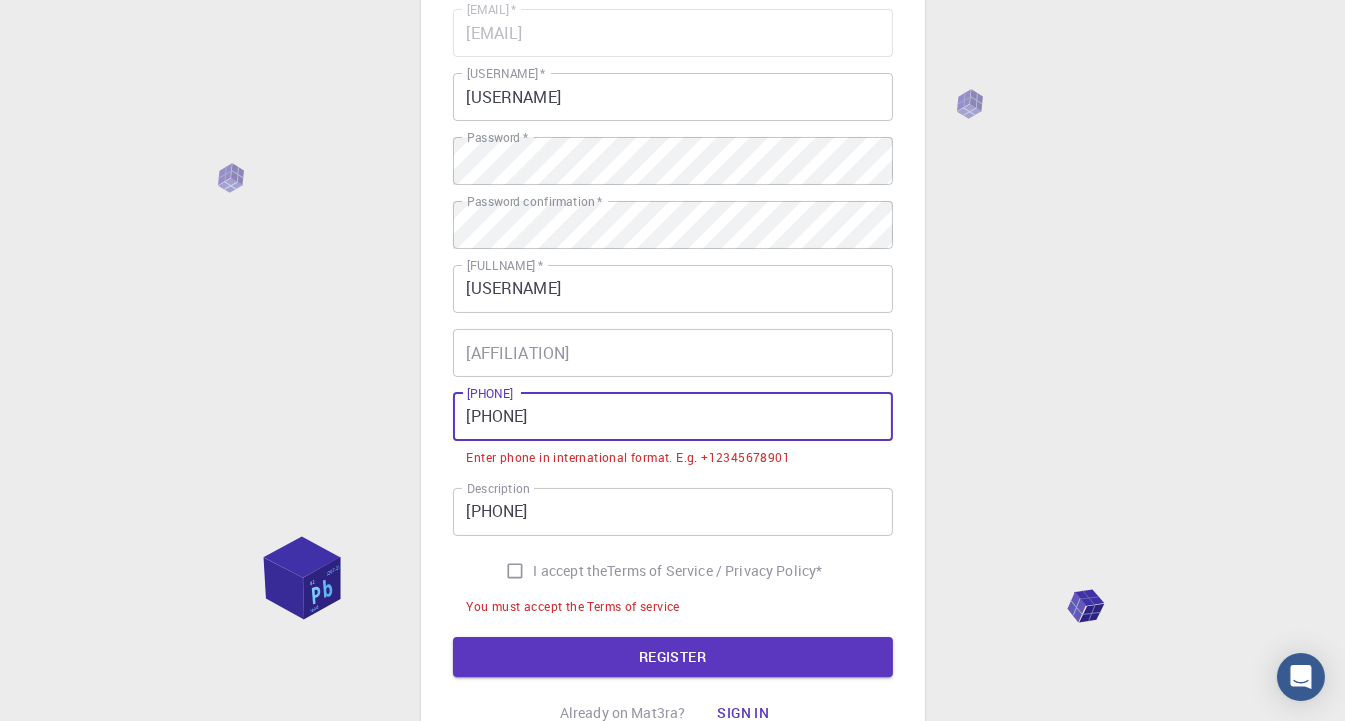 click on "[PHONE]" at bounding box center [673, 417] 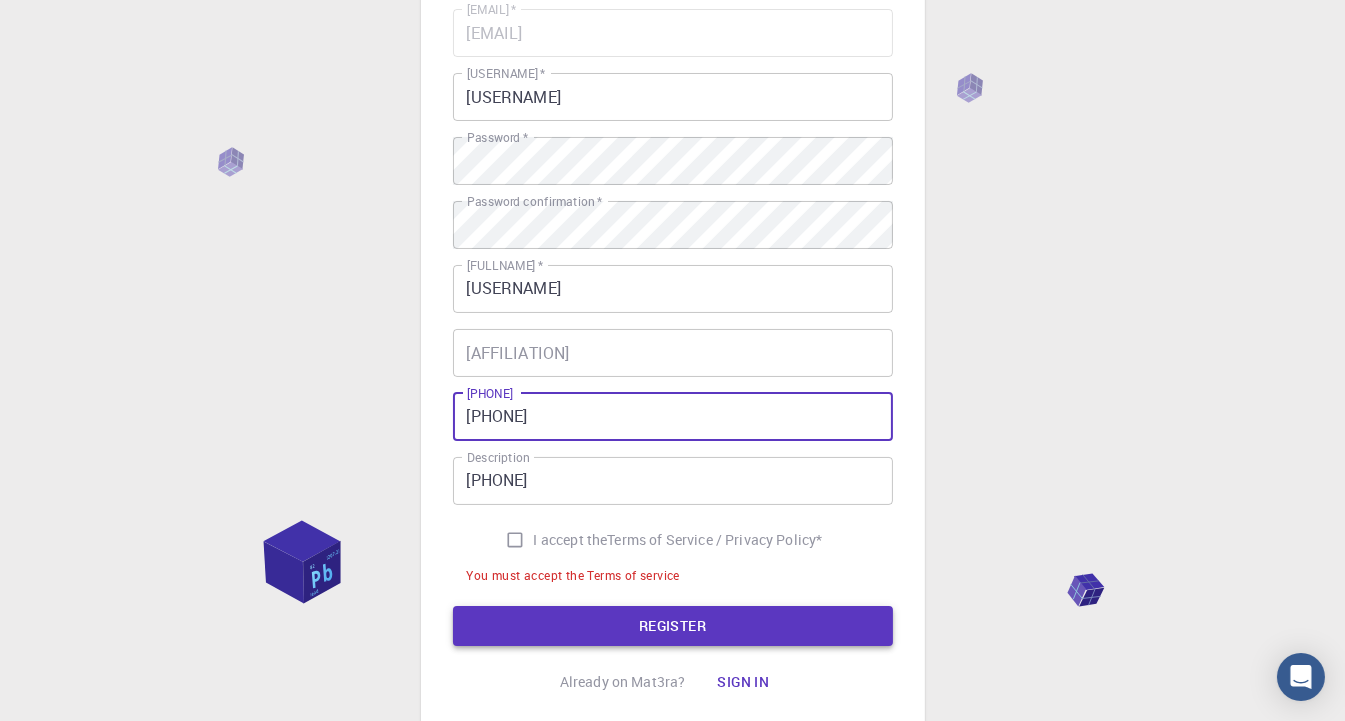 type on "[PHONE]" 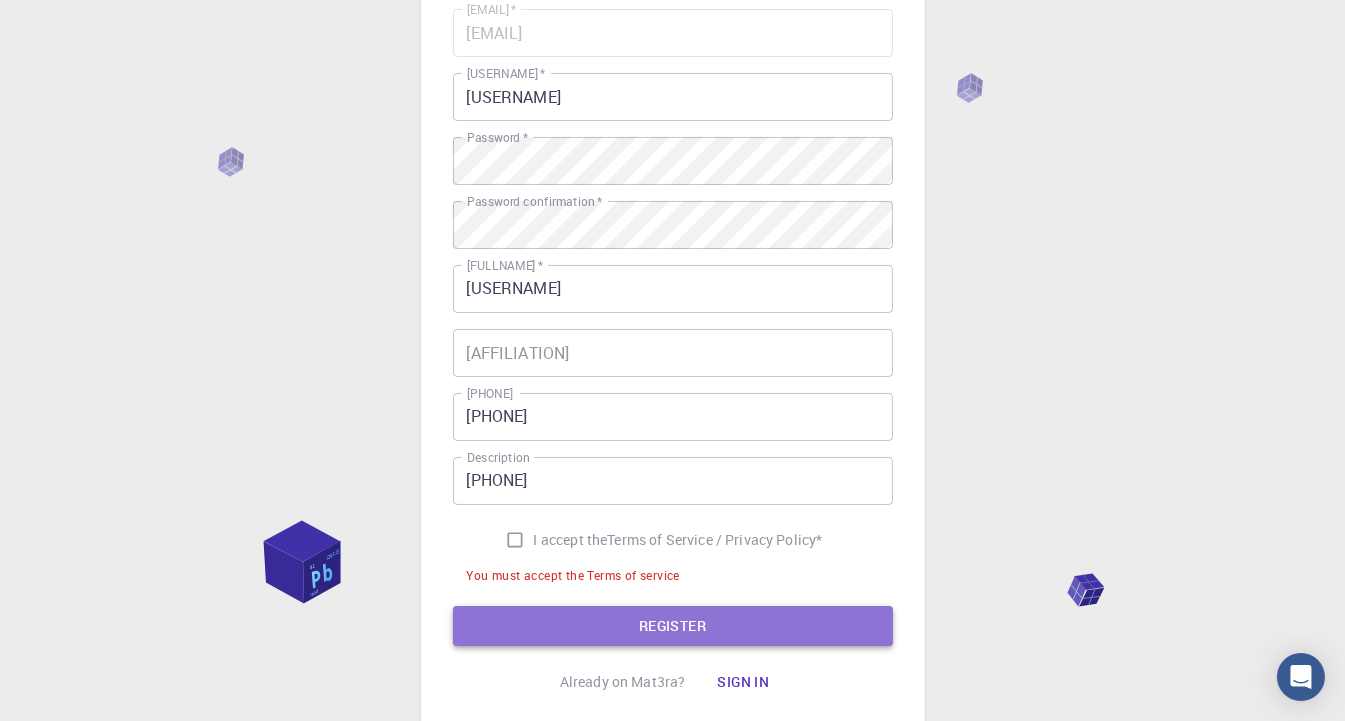 click on "REGISTER" at bounding box center (673, 626) 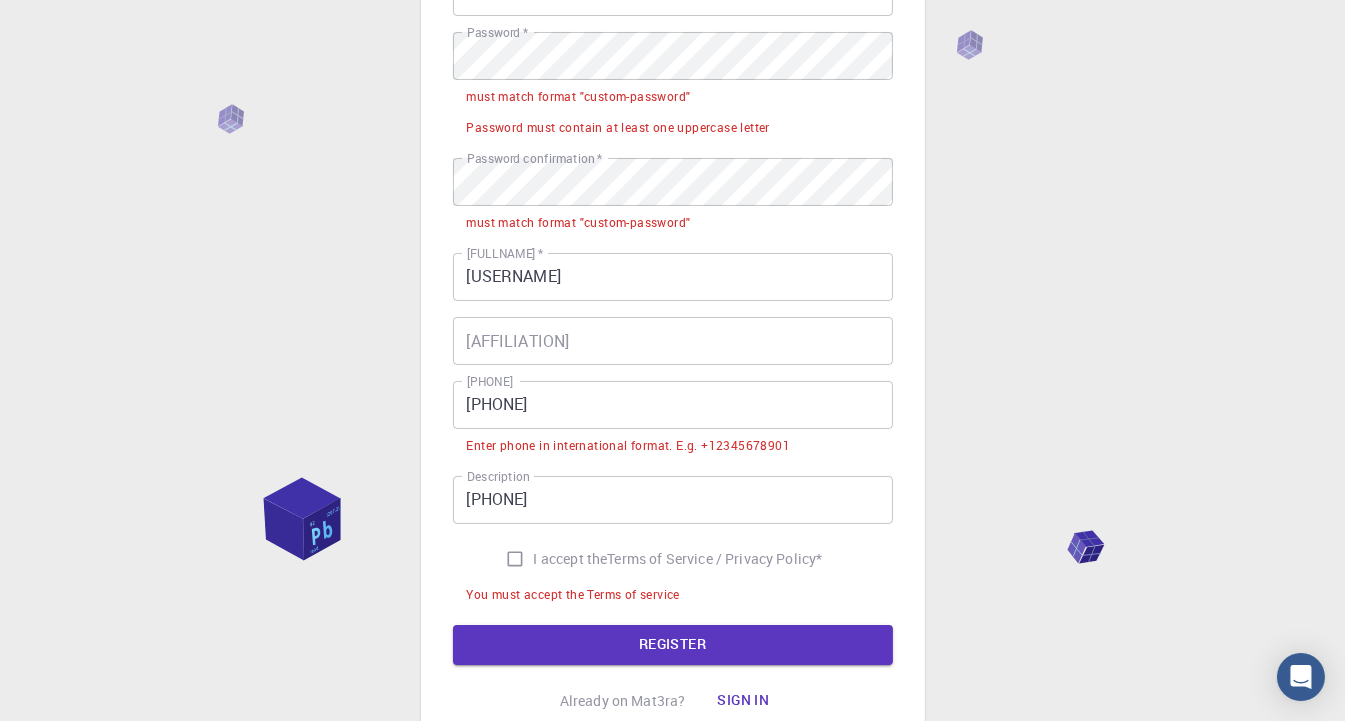 scroll, scrollTop: 292, scrollLeft: 0, axis: vertical 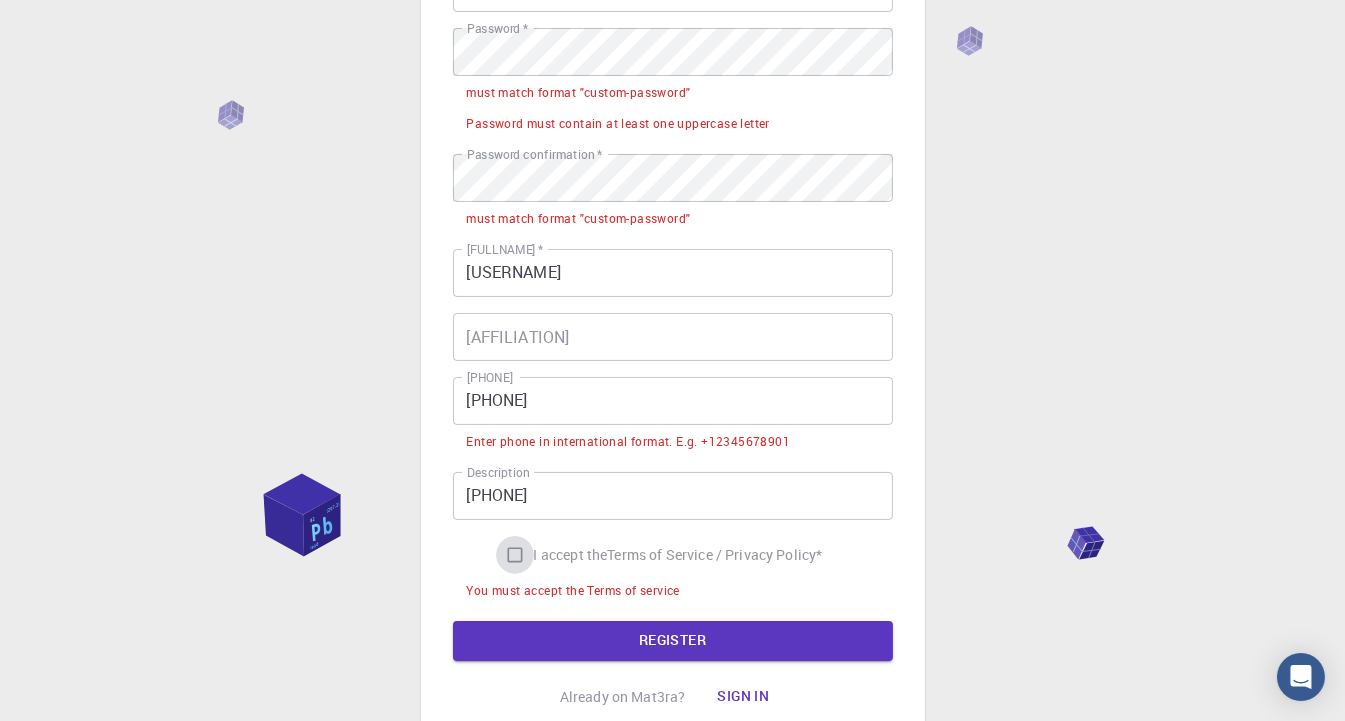 click on "I accept the Terms of Service / Privacy Policy *" at bounding box center [515, 555] 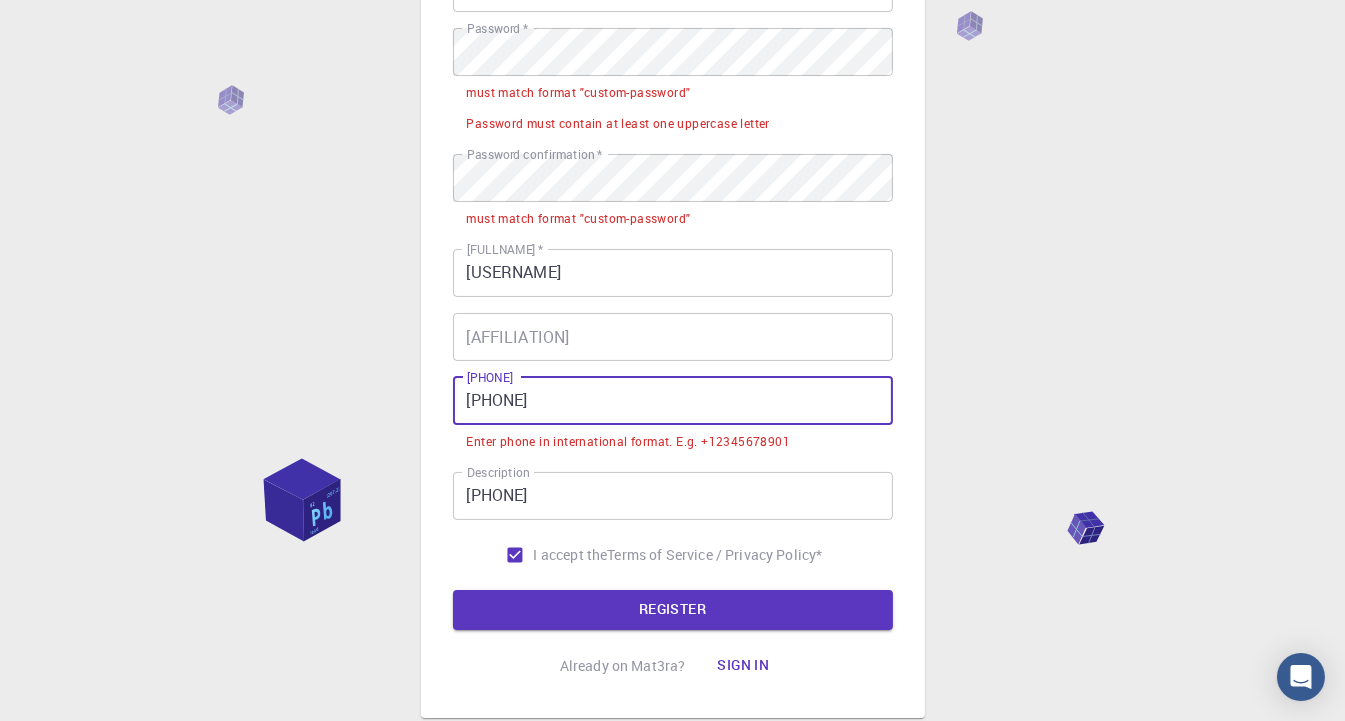click on "[PHONE]" at bounding box center [673, 401] 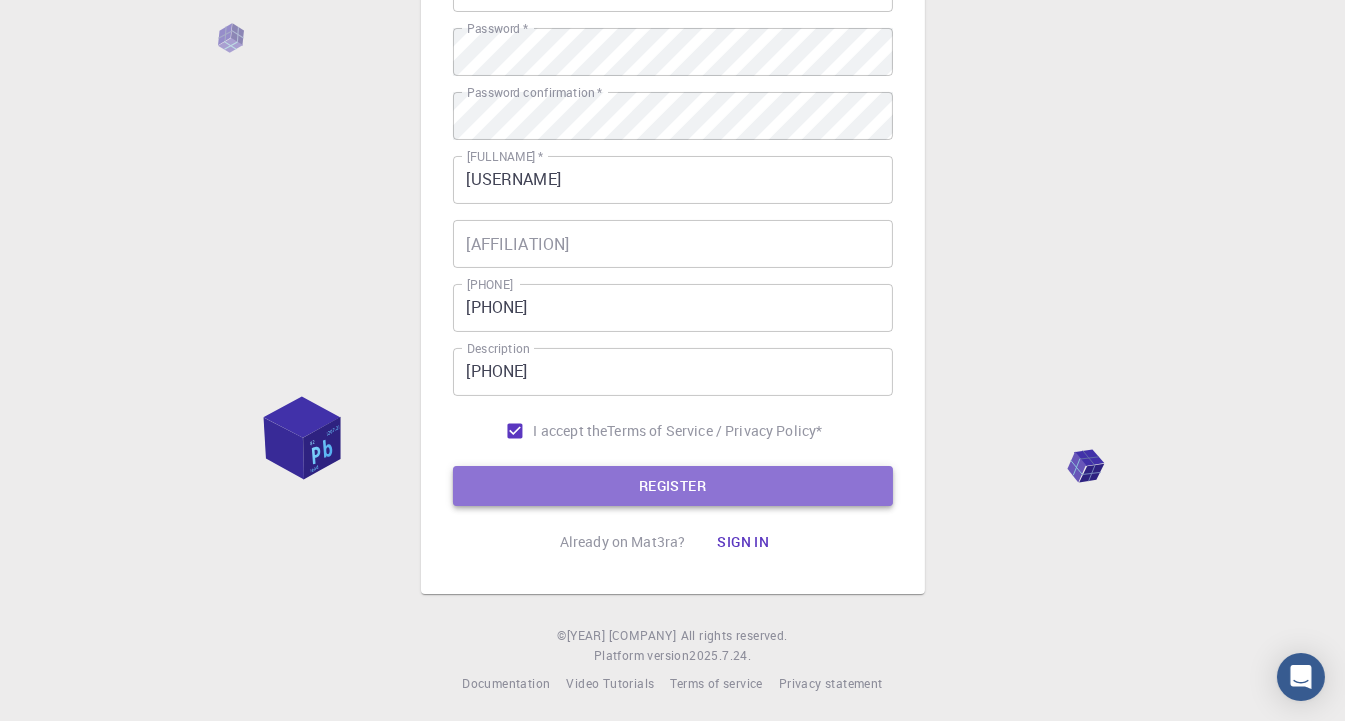 click on "REGISTER" at bounding box center [673, 486] 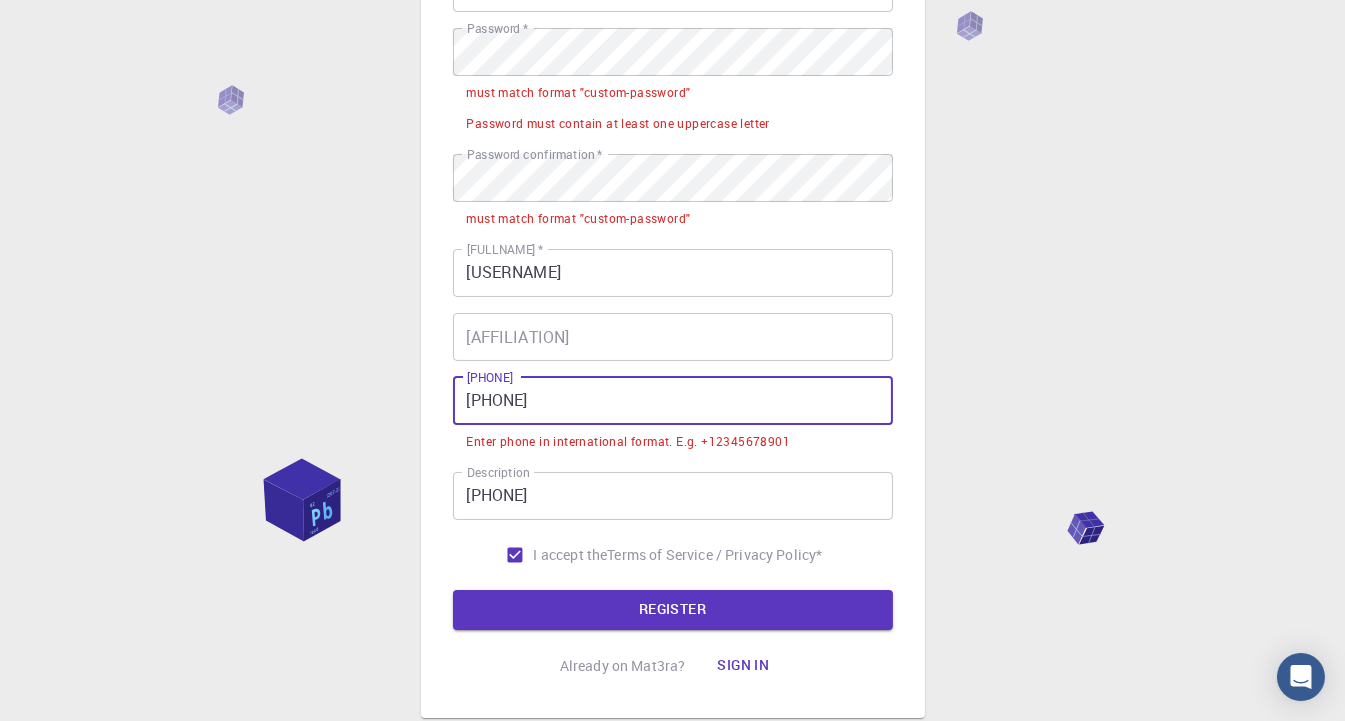 click on "[PHONE]" at bounding box center (673, 401) 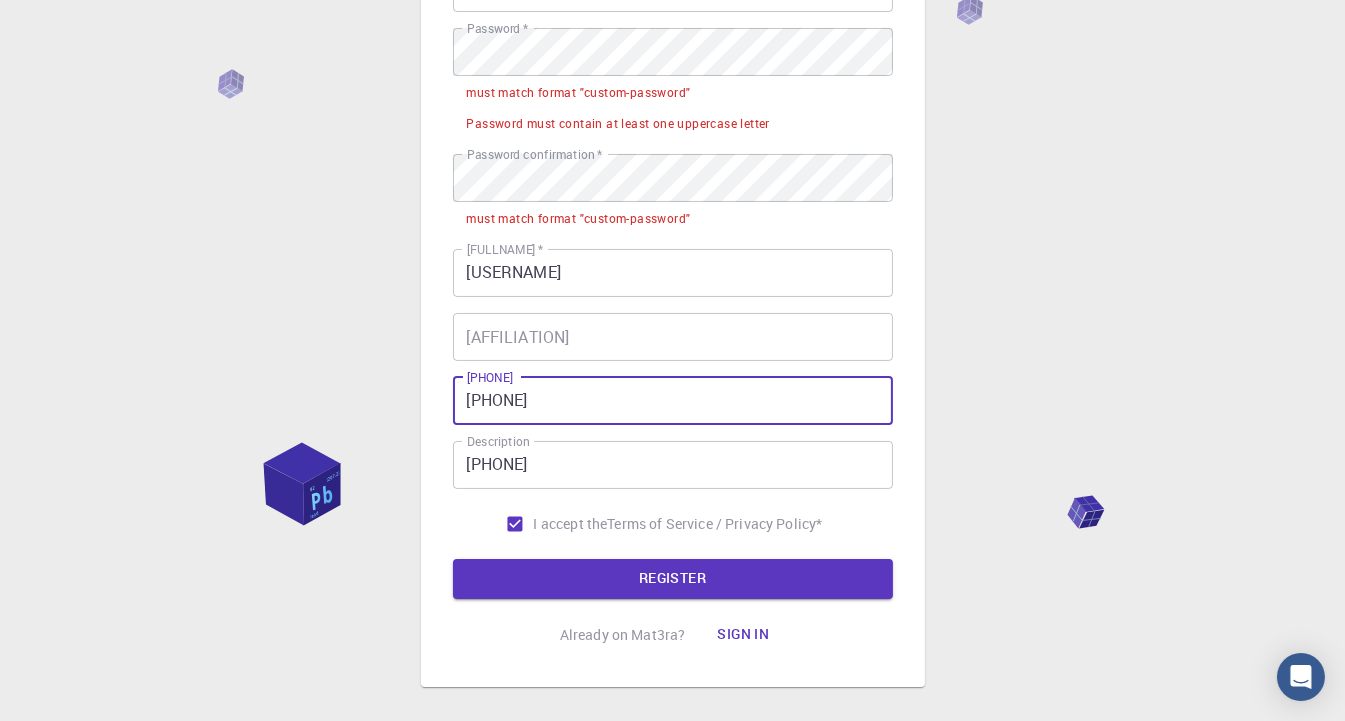 type on "[PHONE]" 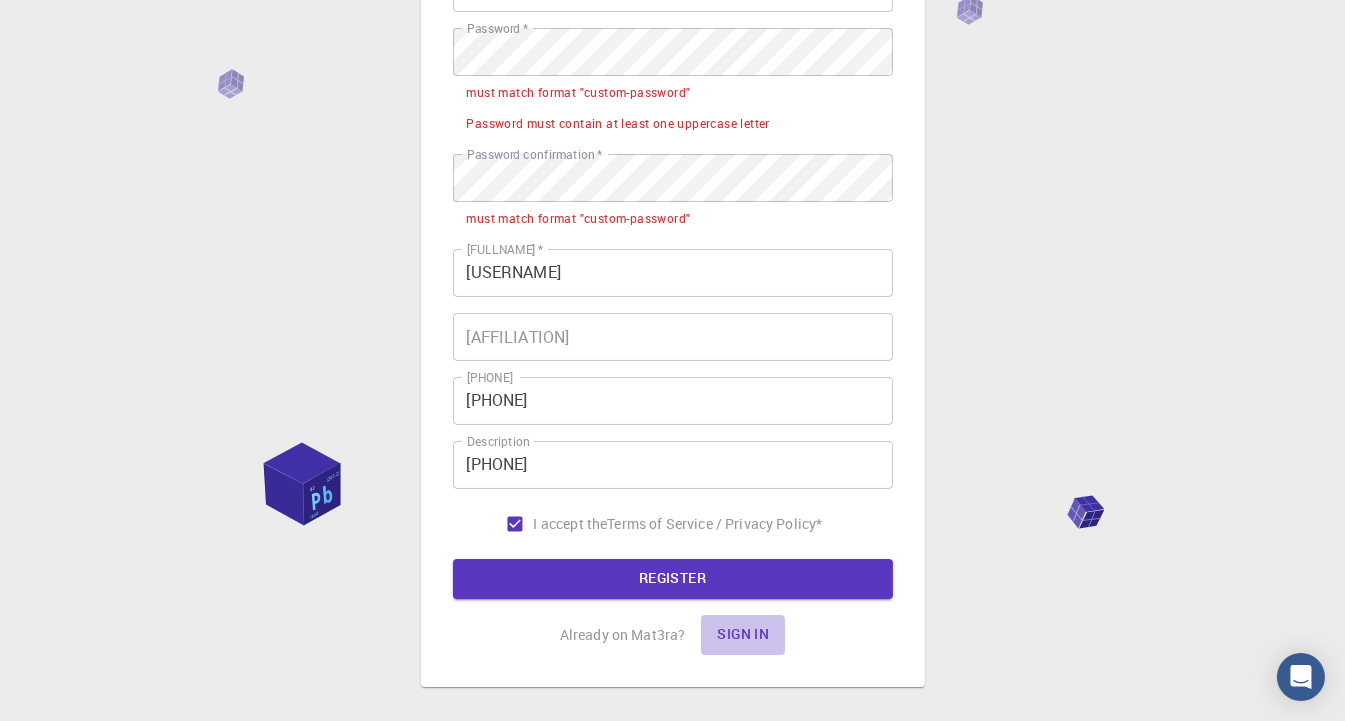 click on "Sign in" at bounding box center (743, 635) 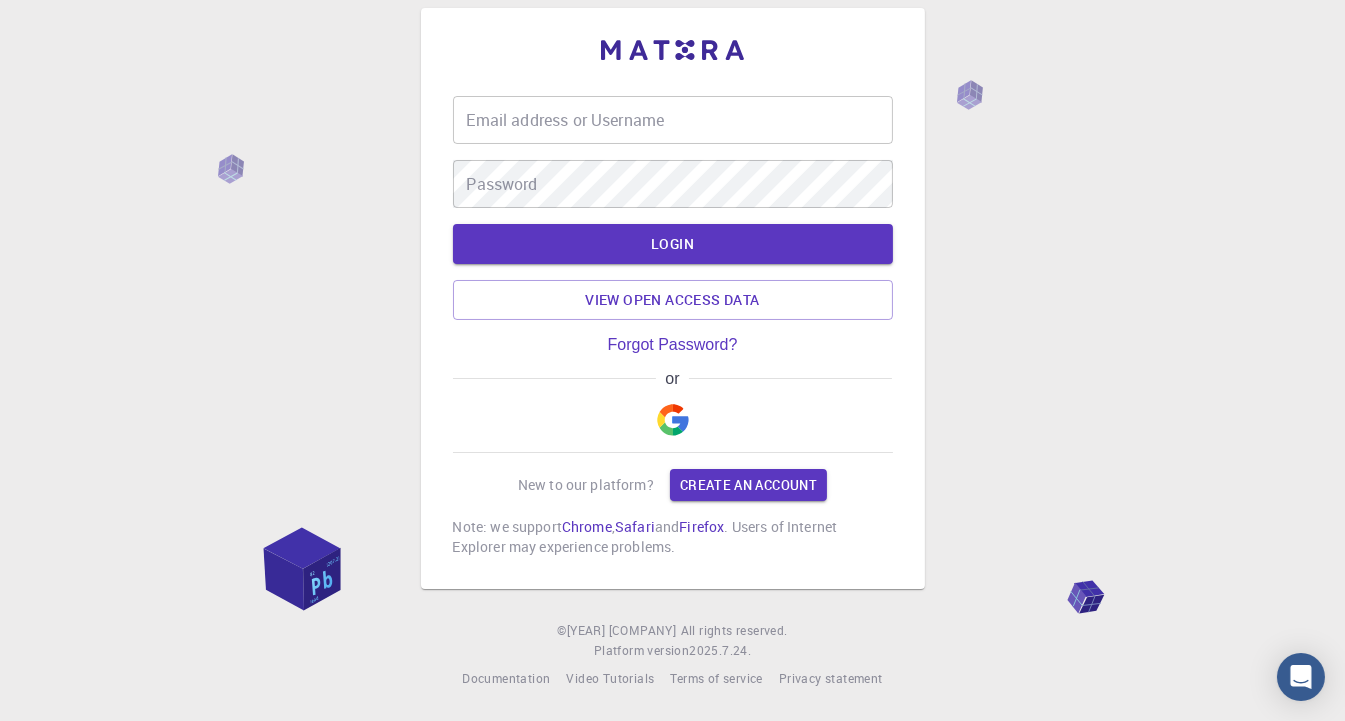 scroll, scrollTop: 0, scrollLeft: 0, axis: both 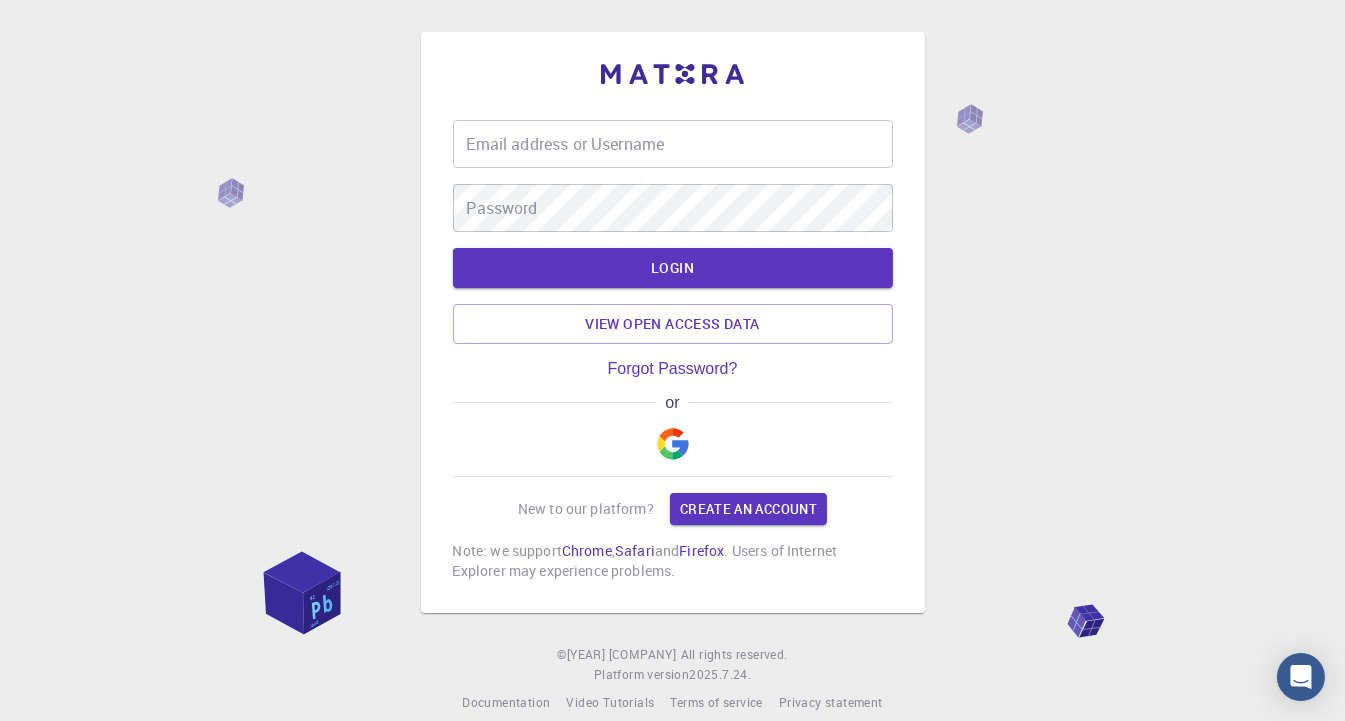 type on "[EMAIL]" 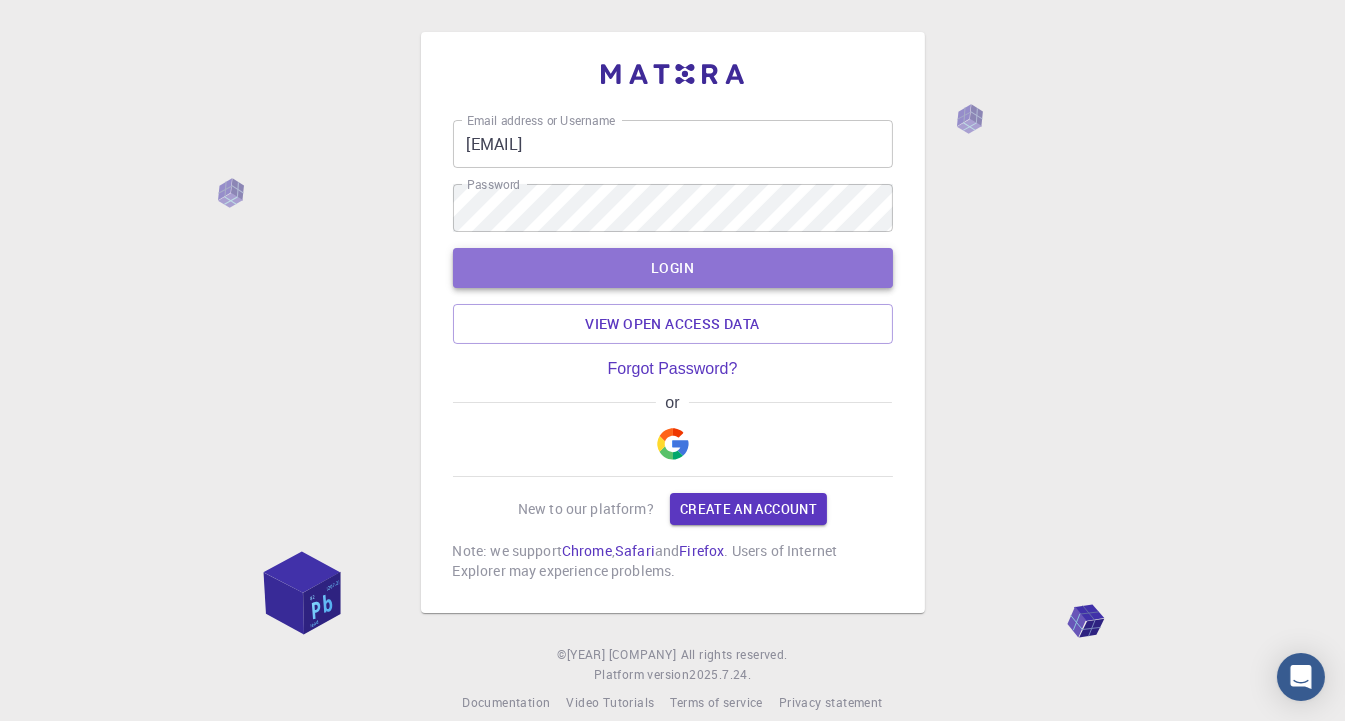 click on "LOGIN" at bounding box center [673, 268] 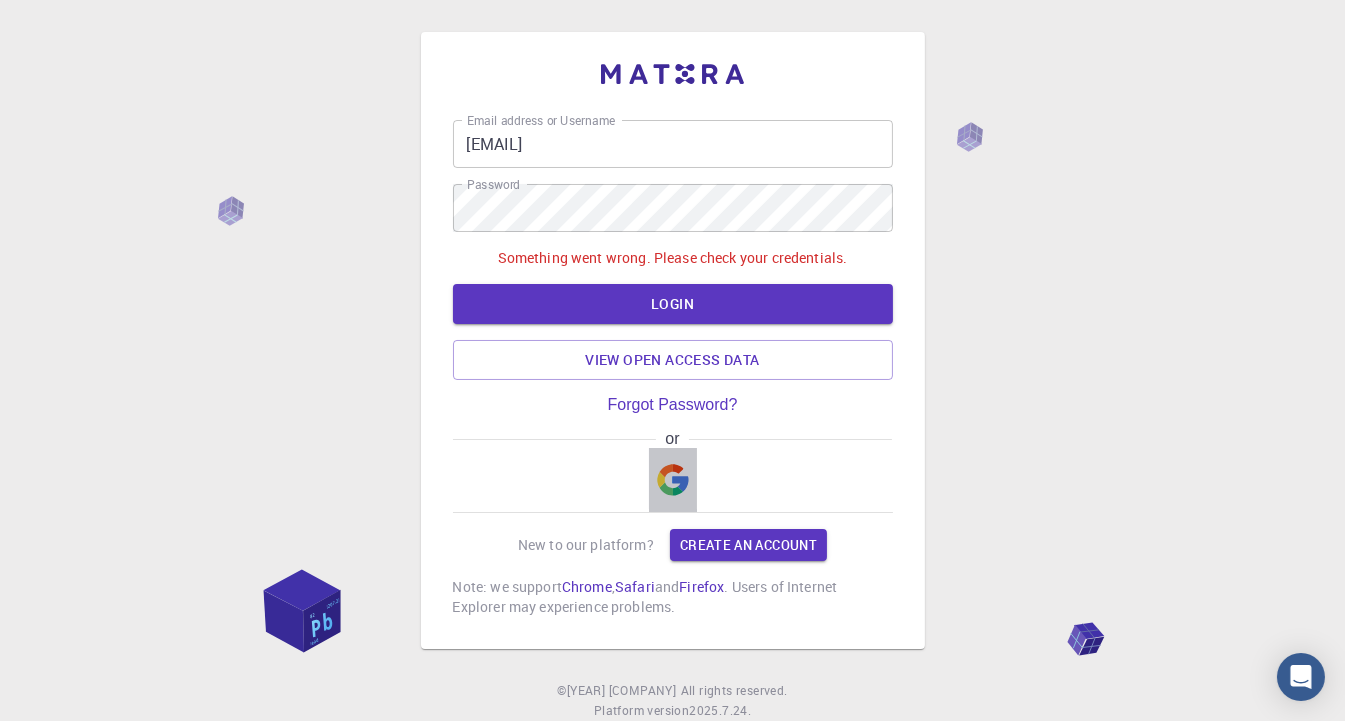 click at bounding box center (673, 480) 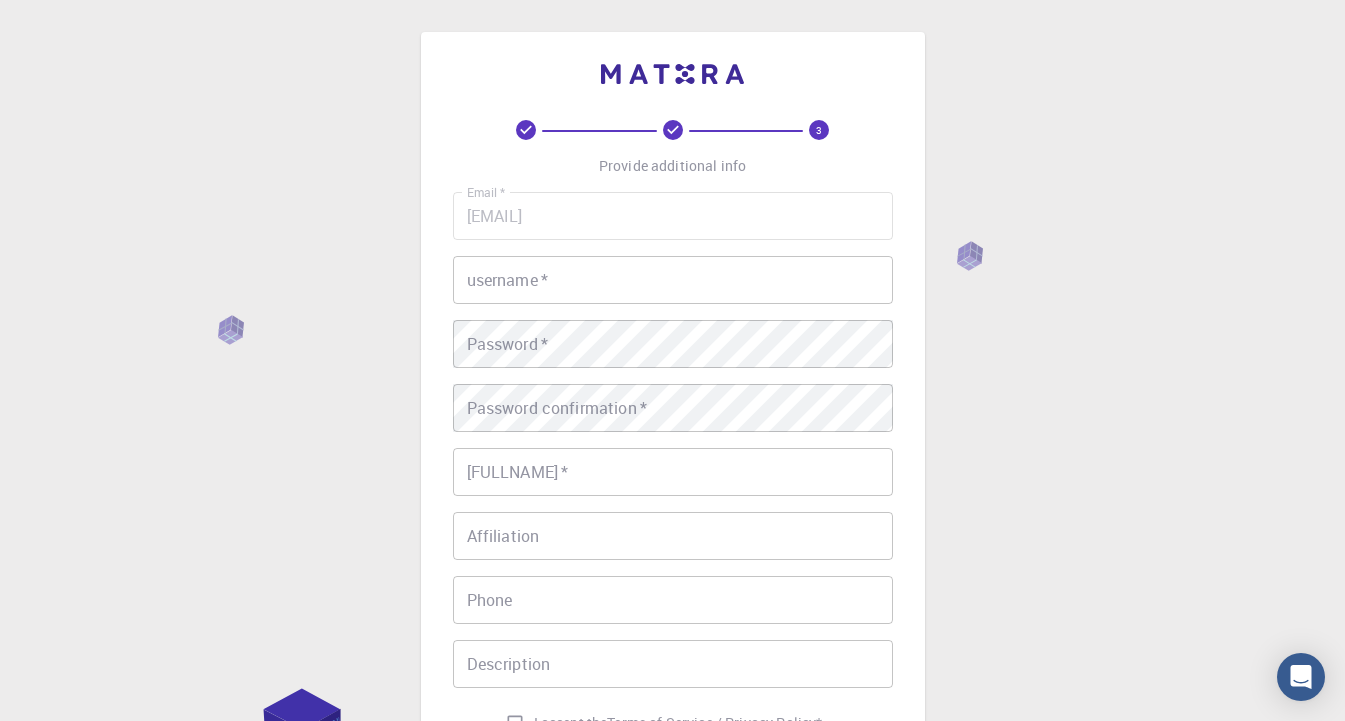 scroll, scrollTop: 0, scrollLeft: 0, axis: both 